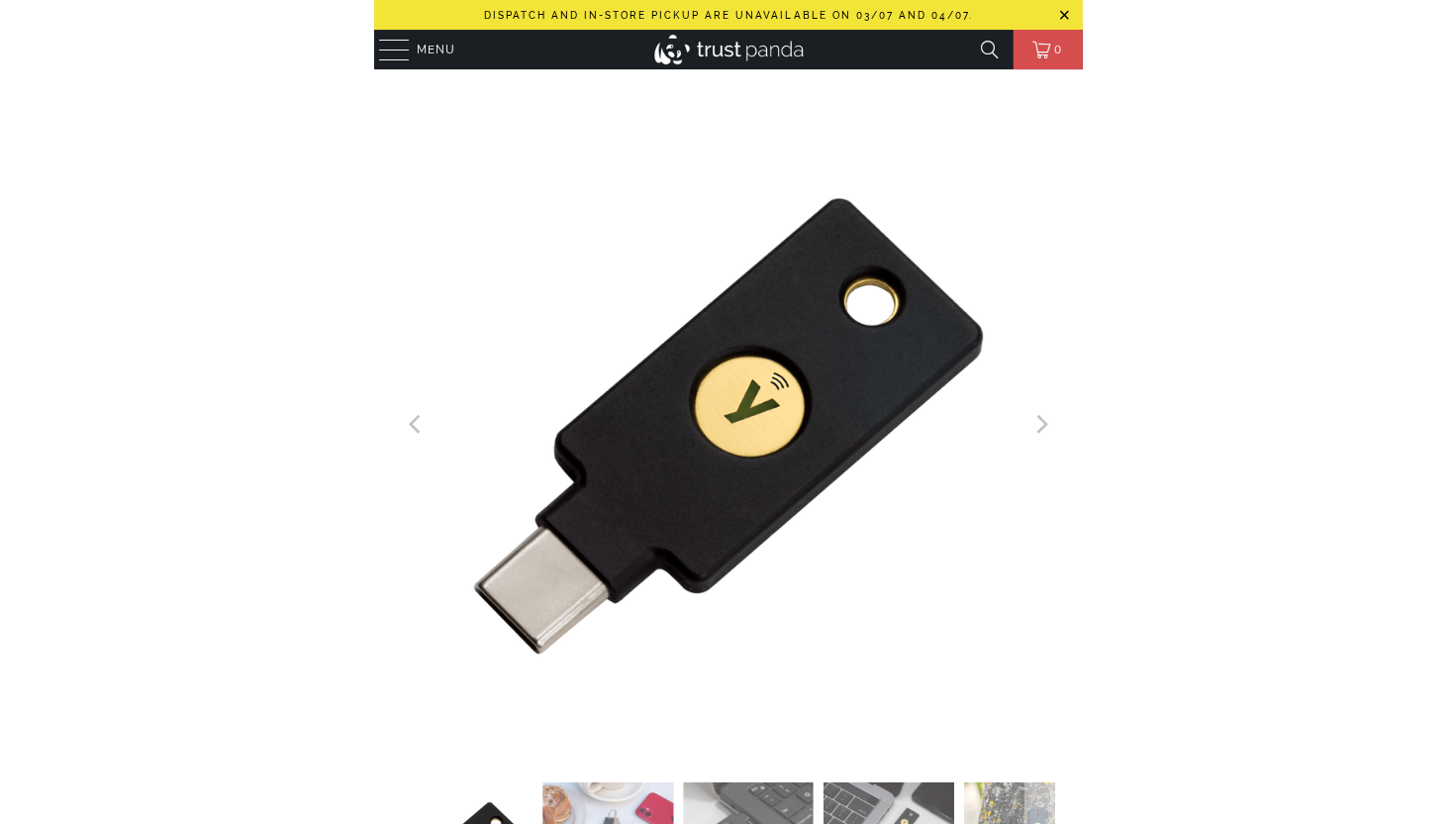 scroll, scrollTop: 0, scrollLeft: 0, axis: both 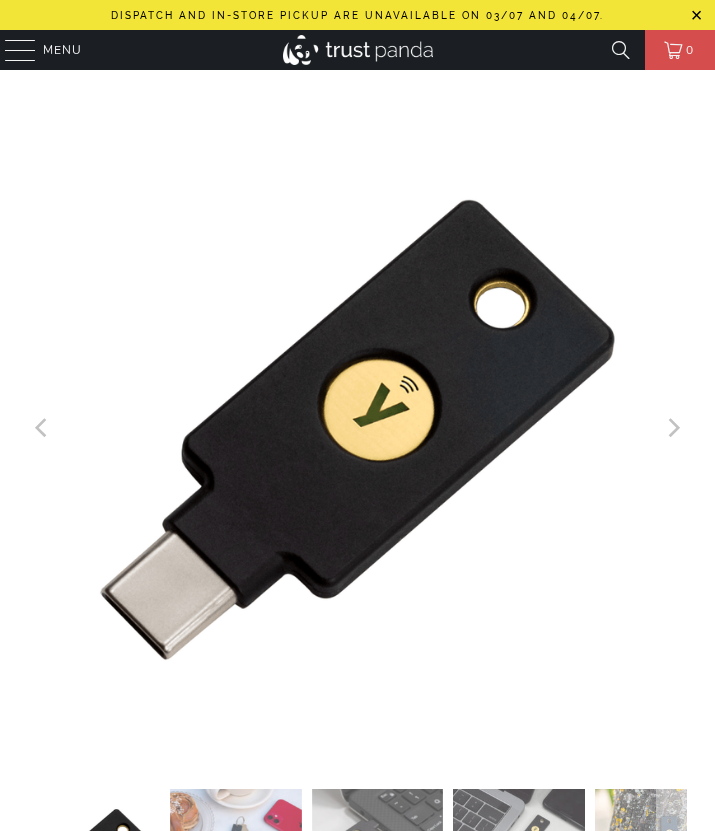 click at bounding box center [540, 612] 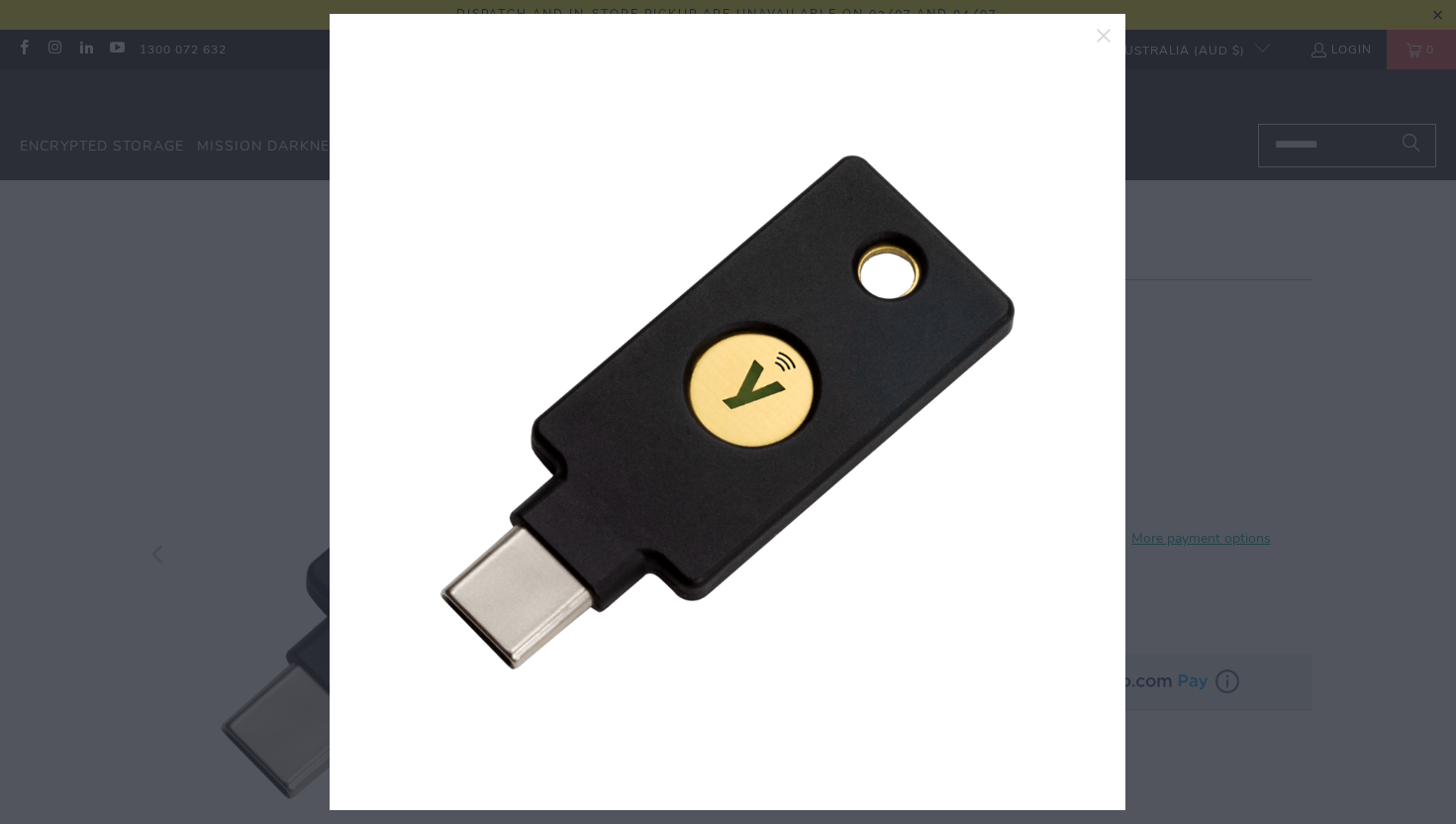 click at bounding box center [728, 412] 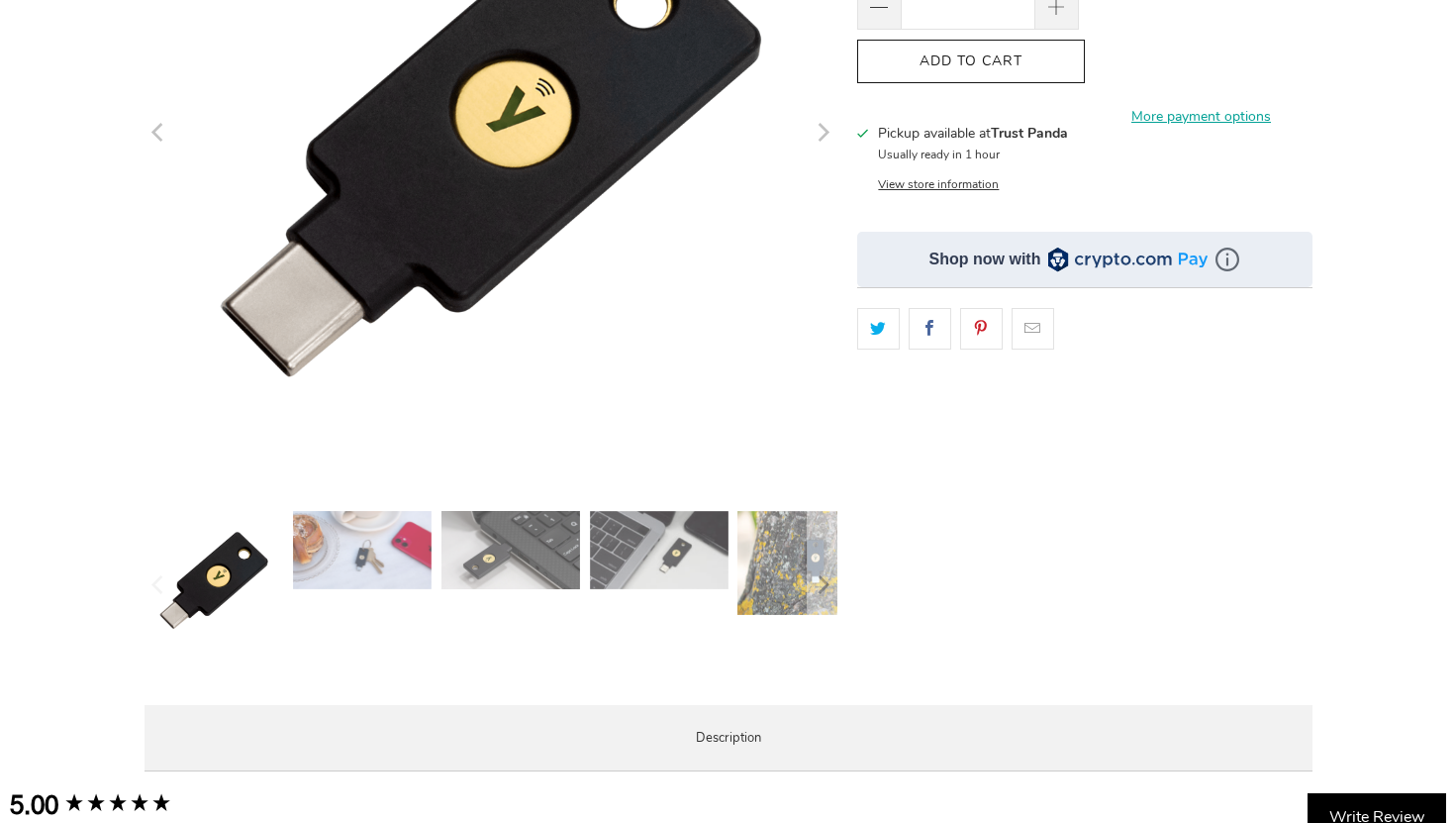 scroll, scrollTop: 361, scrollLeft: 0, axis: vertical 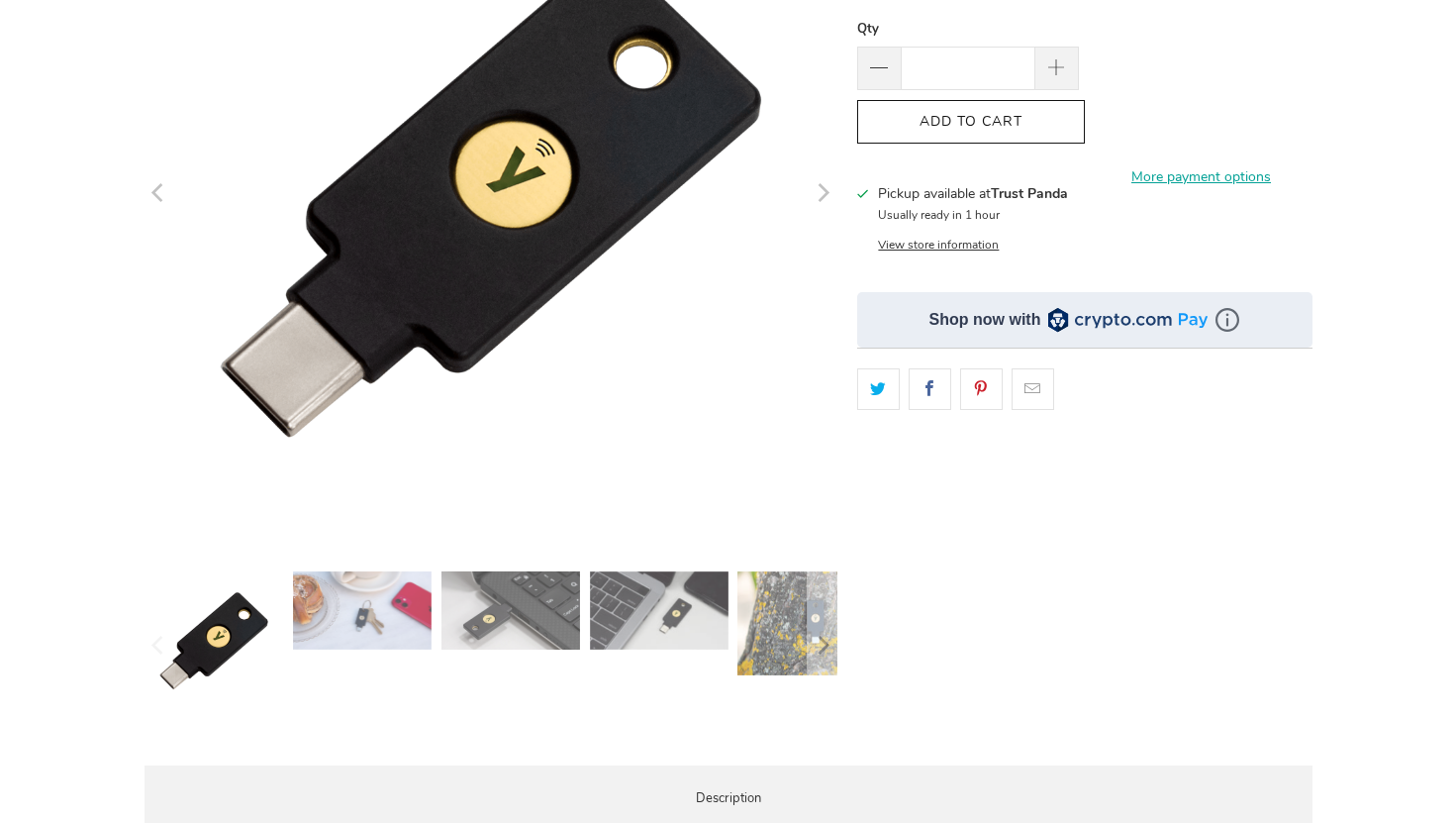 click at bounding box center (362, 610) 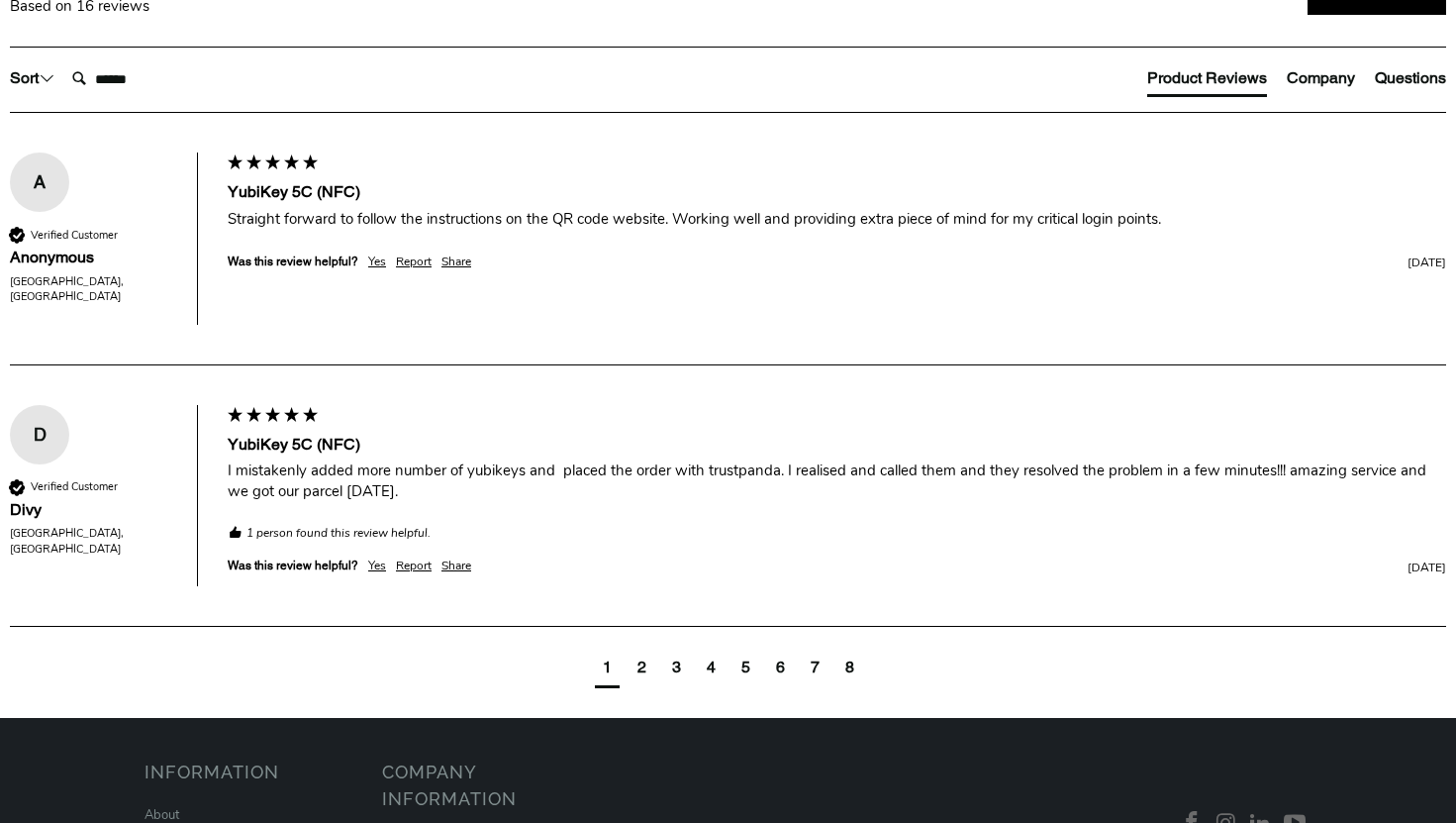 scroll, scrollTop: 1057, scrollLeft: 0, axis: vertical 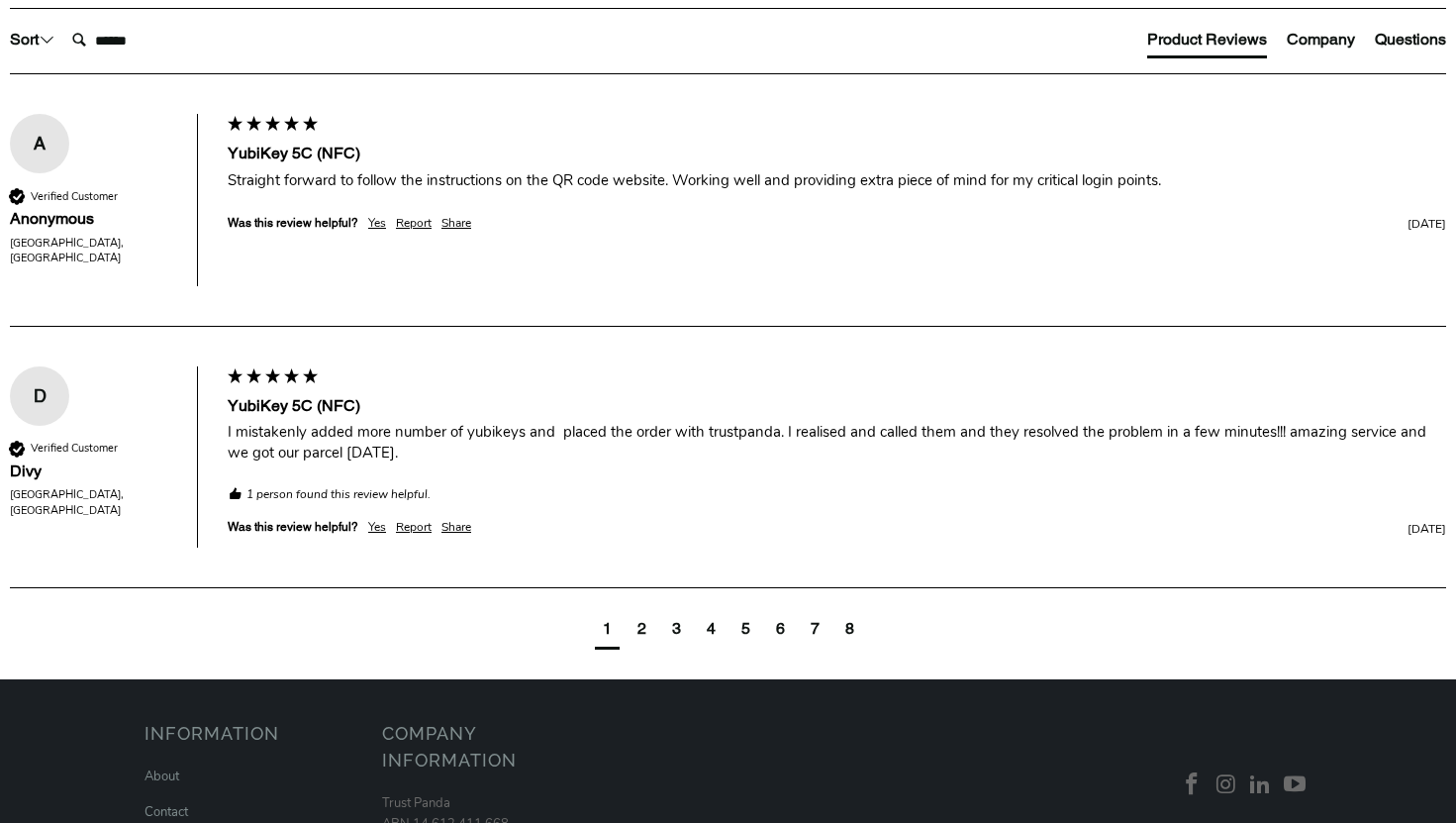 click on "SIMPLE  - Most effective way to protect against account takeovers EASY  - Intuitive user experience and fast setup, deployment, and use SCALABLE  - Integrates with systems tailored for all business types and sizes EFFICIENT  - Reduce helpdesk tickets for password reset or account lockout MULTI-PROTOCOL  - Bridge between authentication methods and systems WORKS  - YubiKey 5 Series Works with the most web services" at bounding box center [0, 0] 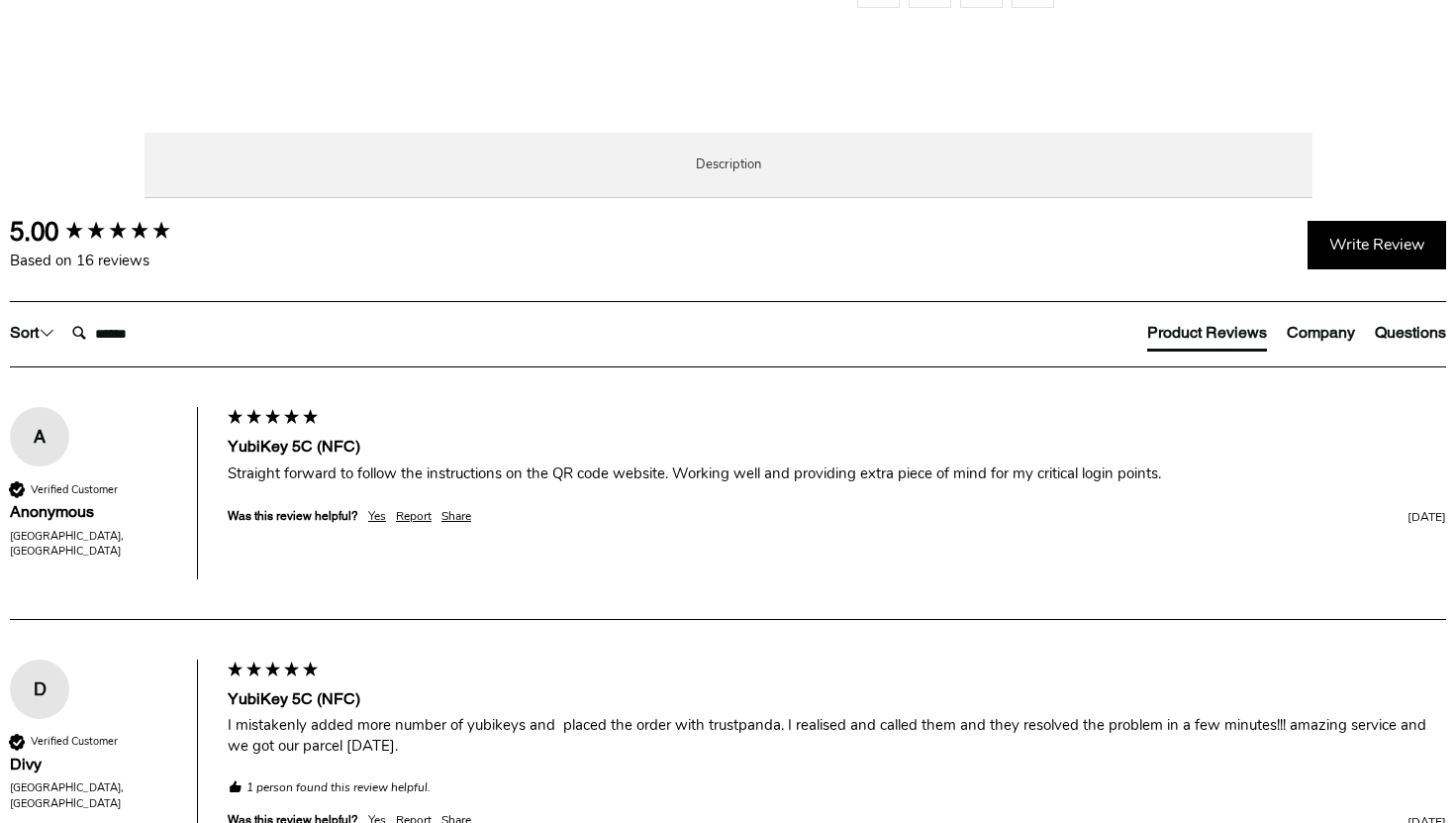 scroll, scrollTop: 751, scrollLeft: 0, axis: vertical 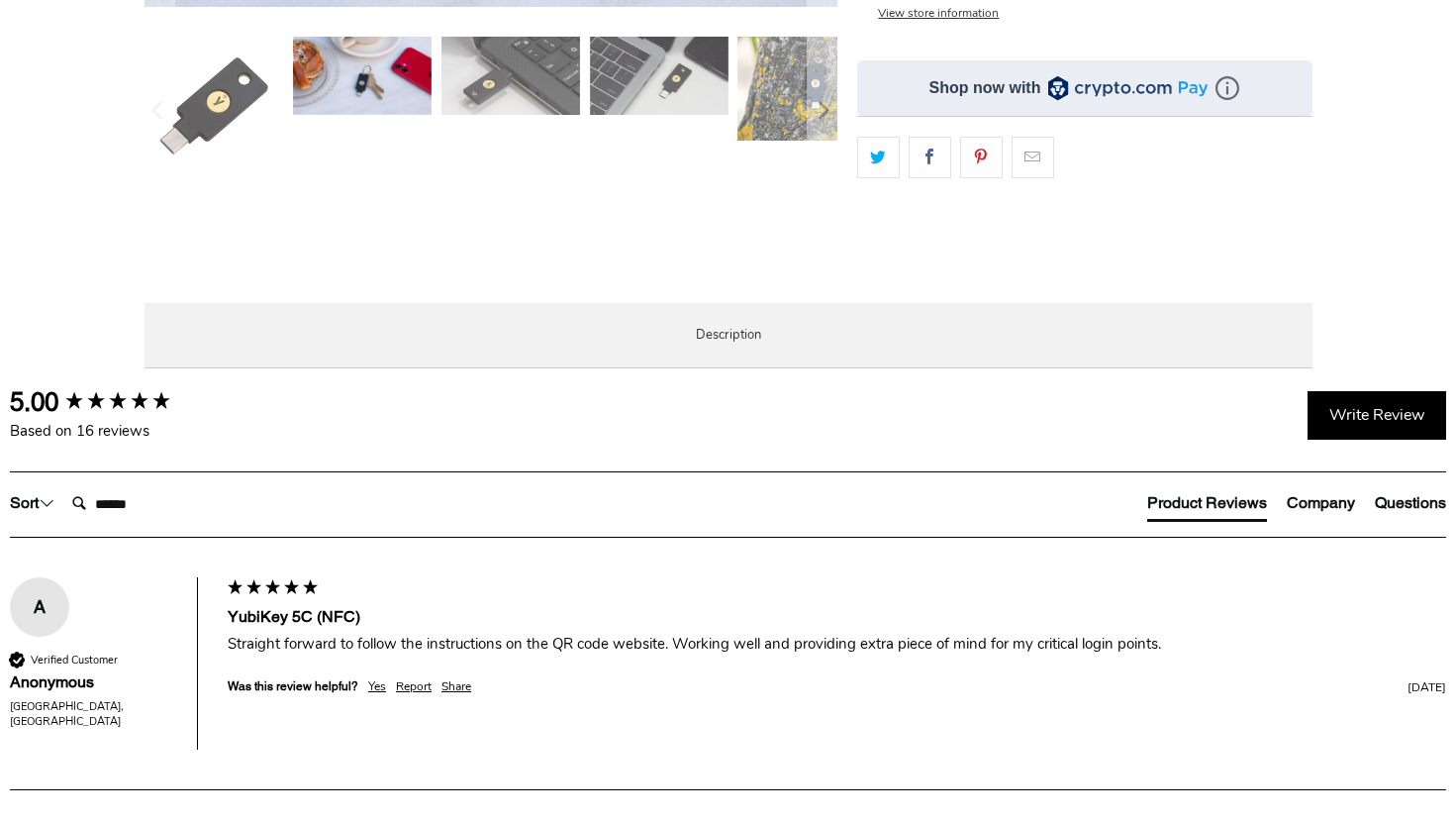 click on "The  YubiKey 5C NFC  works with more online services and applications than any other security key. Usernames and passwords are not enough to protect your accounts. Using a security key as a form of two-factor authentication is a simple and proven method for locking down your accounts and keeping them secure. Secure your login and protect your account with hundreds of services like Gmail, Facebook, Skype, Microsoft 365, Outlook, LastPass and more. Protect your online accounts from phishing and account takeovers. A YubiKey makes it extremely difficult to gain access or steal your most important files, pictures, emails, and financial information. Register easily with hundreds of services. Once registered, each service will simply request you to insert and tap your YubiKey to gain access during login. Simple, convenient, and secure. The  YubiKey 5C NFC" at bounding box center (0, 0) 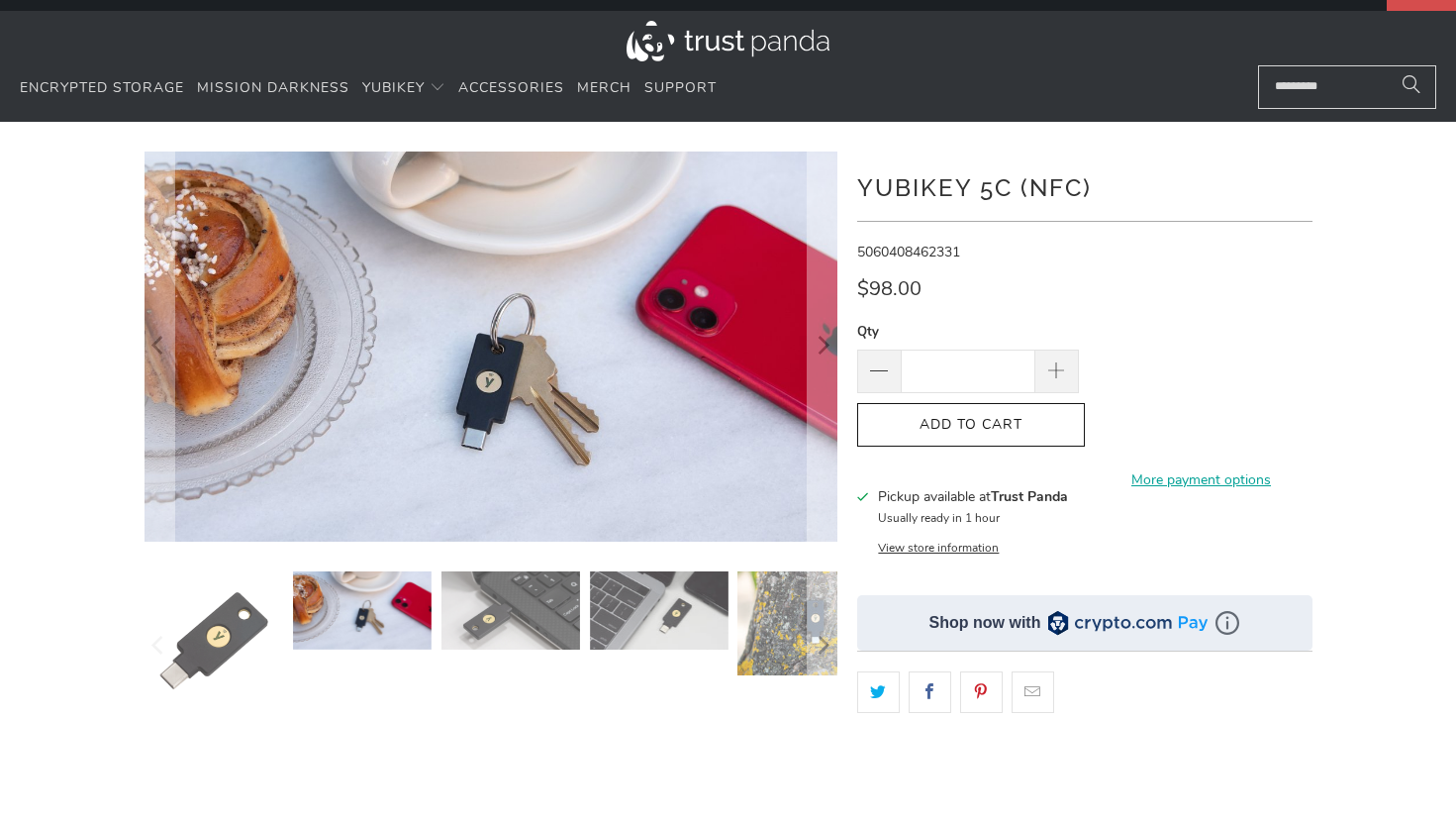 scroll, scrollTop: 0, scrollLeft: 0, axis: both 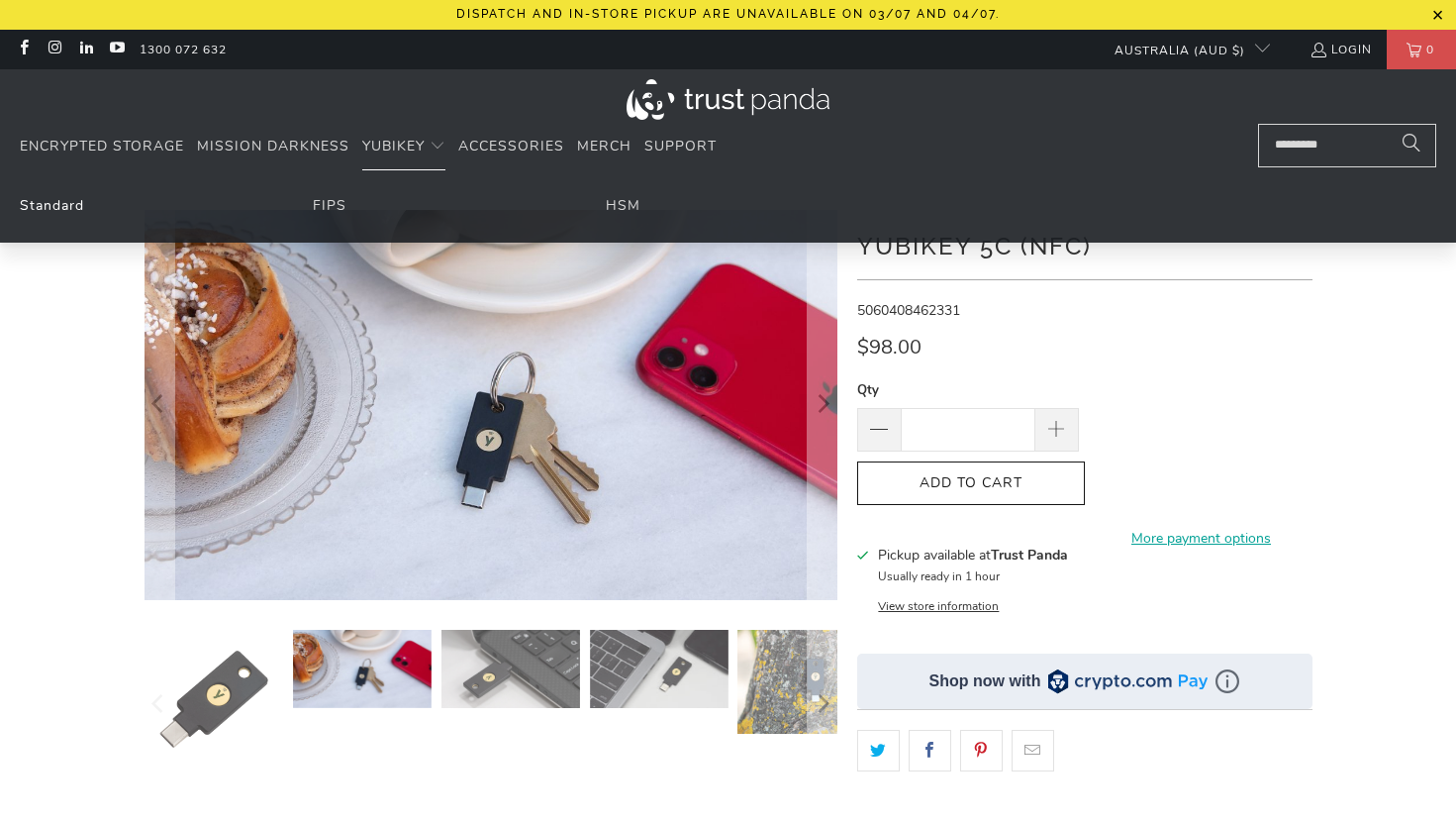 click on "Standard" at bounding box center [51, 205] 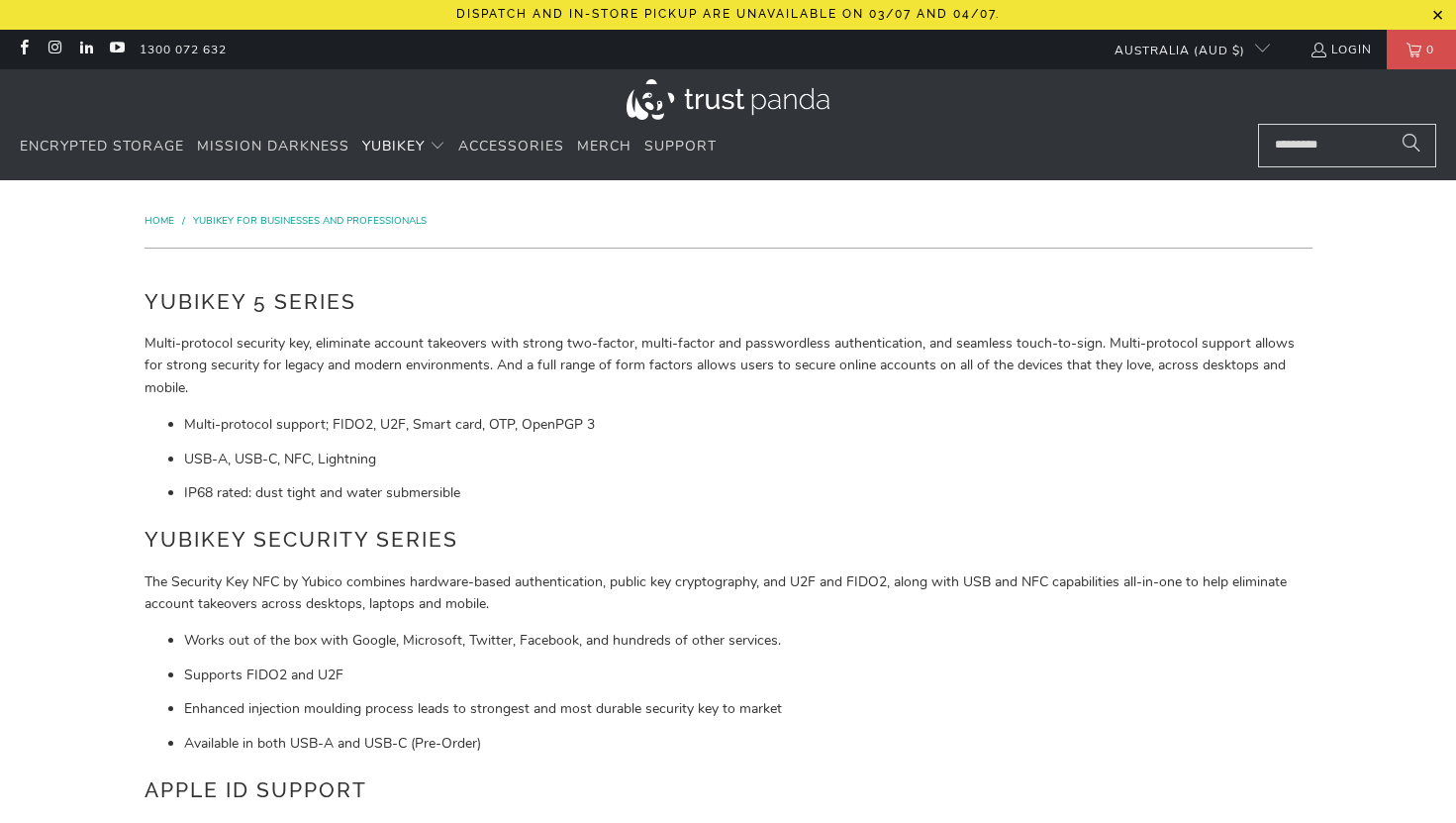 scroll, scrollTop: 2, scrollLeft: 0, axis: vertical 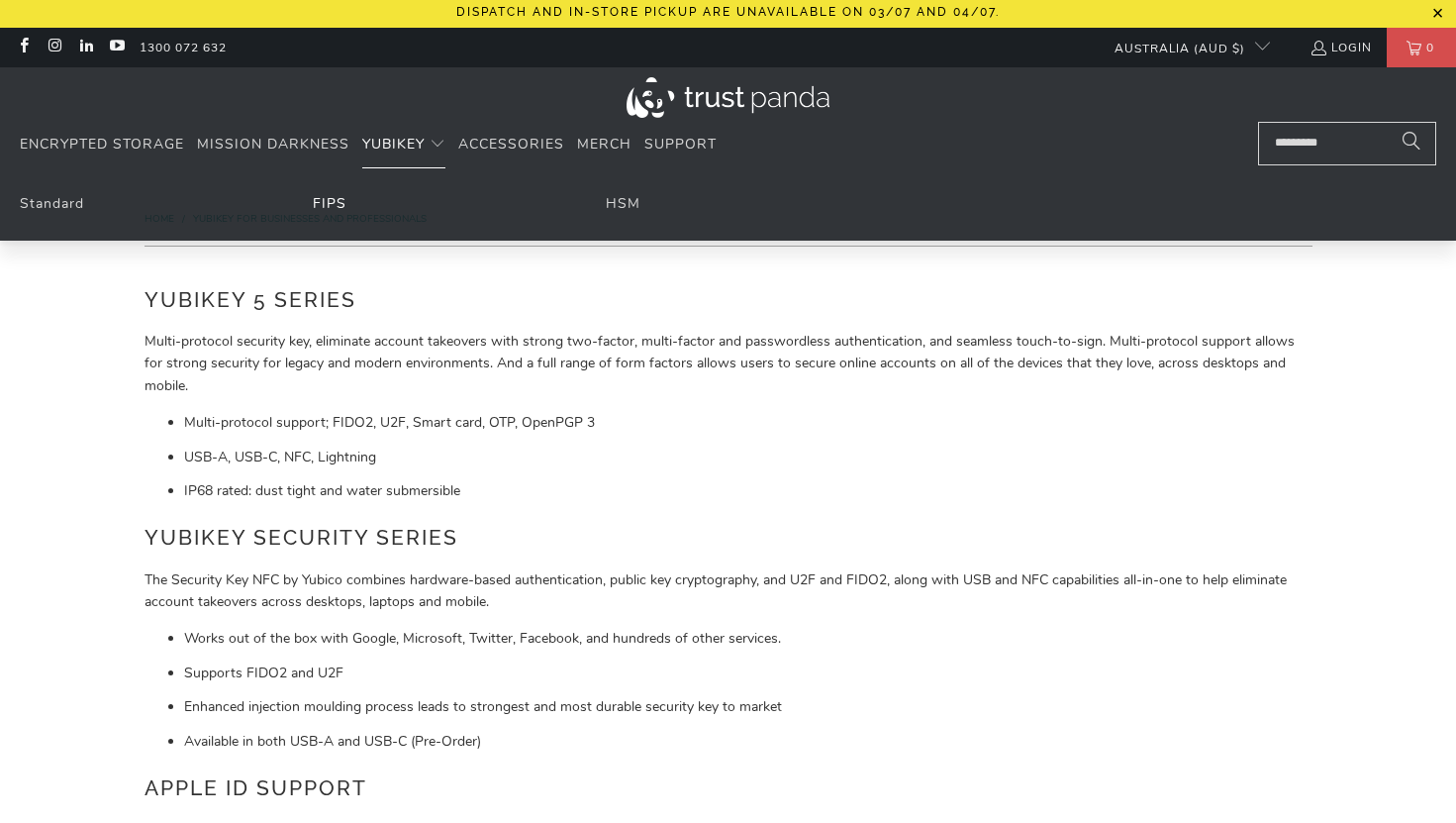 click on "FIPS" at bounding box center [330, 203] 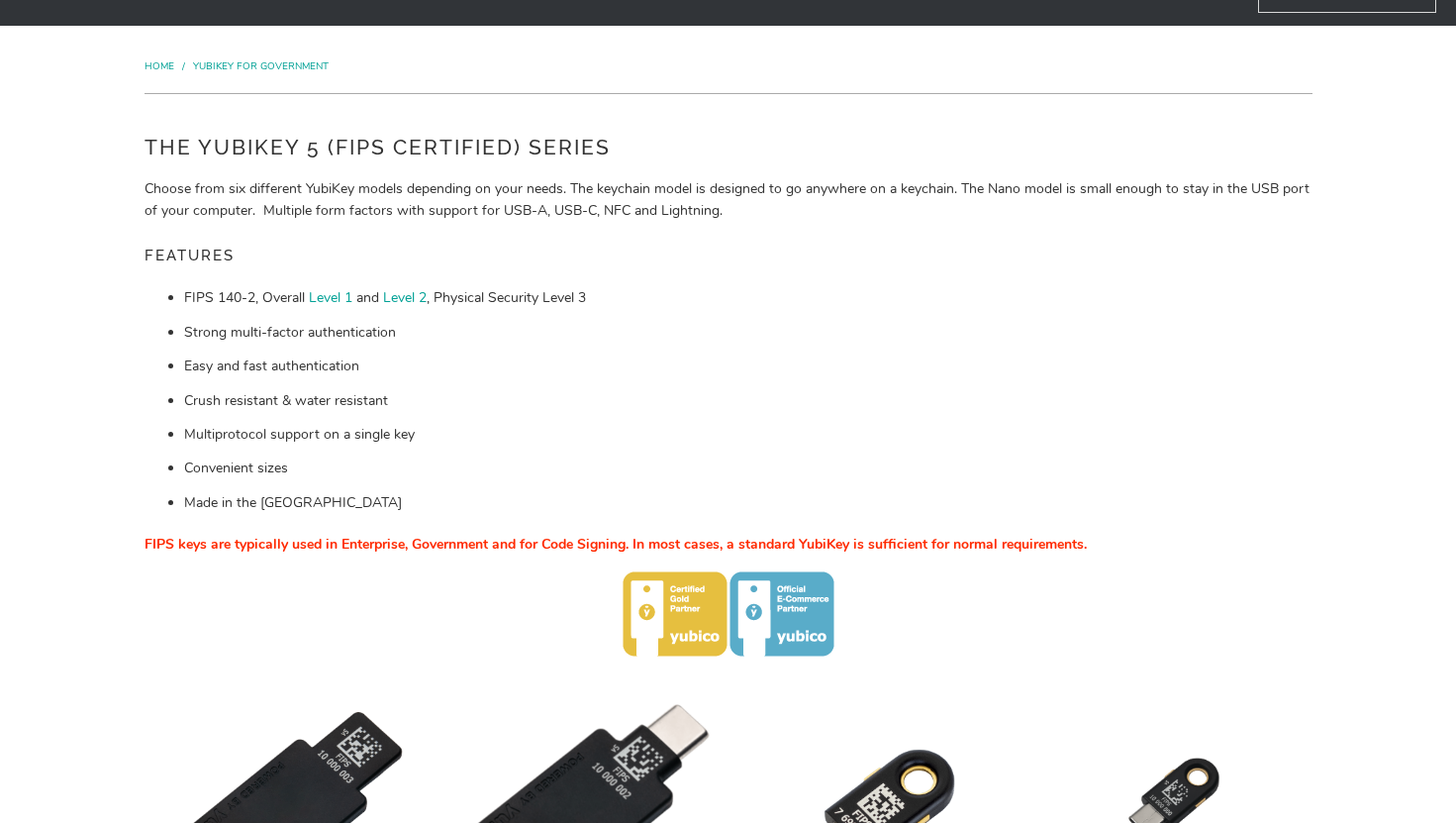 scroll, scrollTop: 0, scrollLeft: 0, axis: both 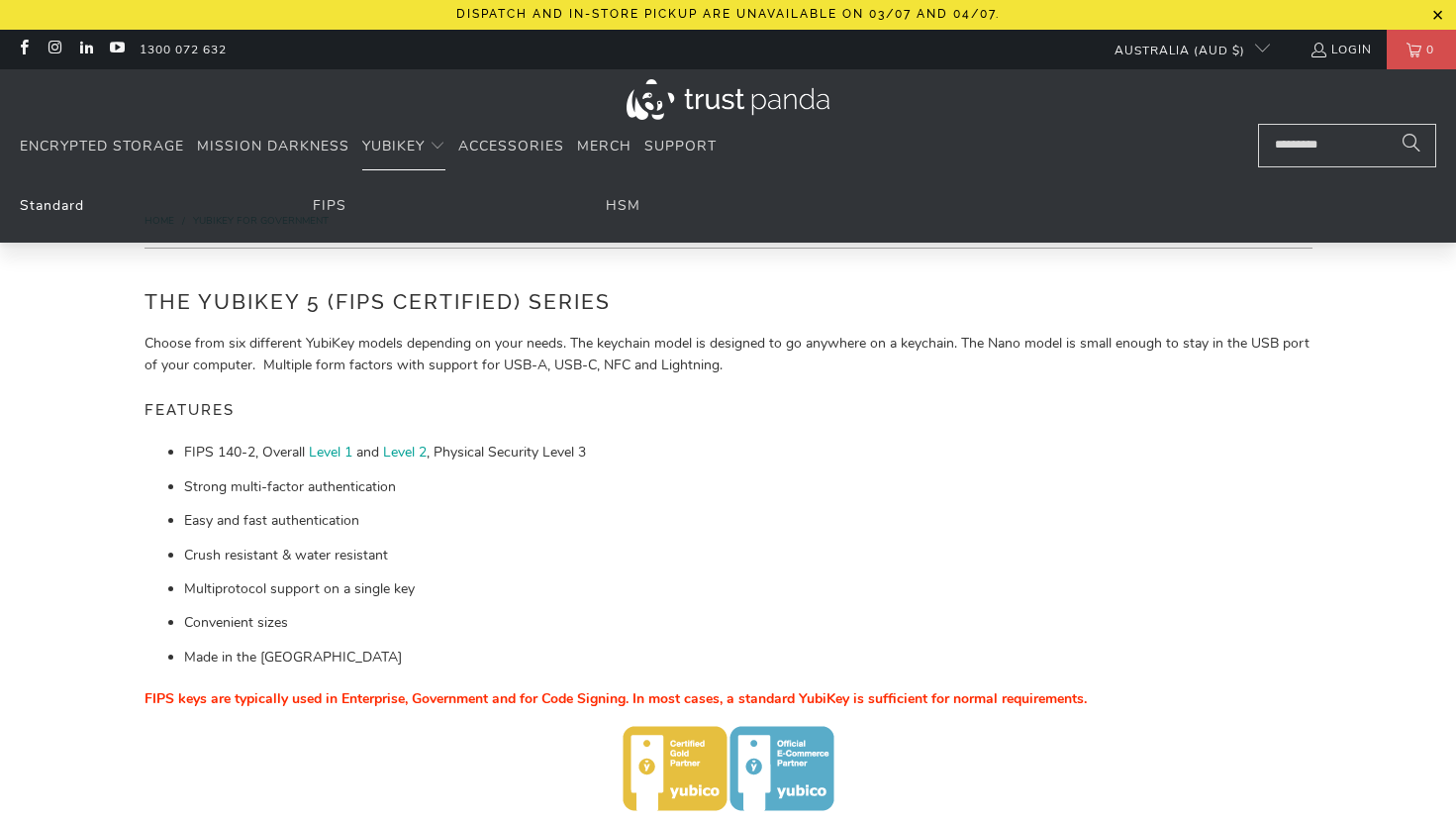 click on "Standard" at bounding box center [51, 205] 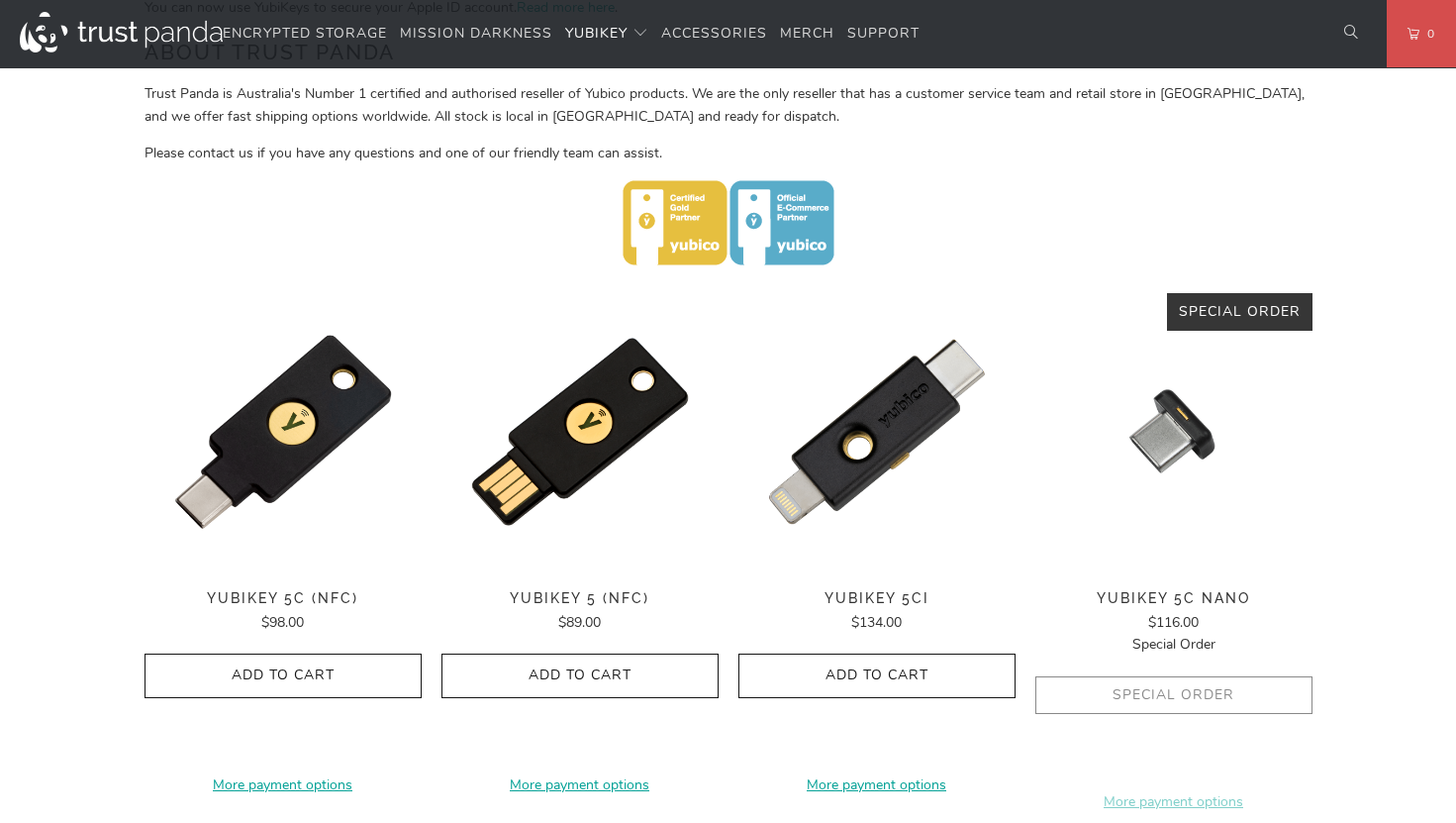 scroll, scrollTop: 835, scrollLeft: 0, axis: vertical 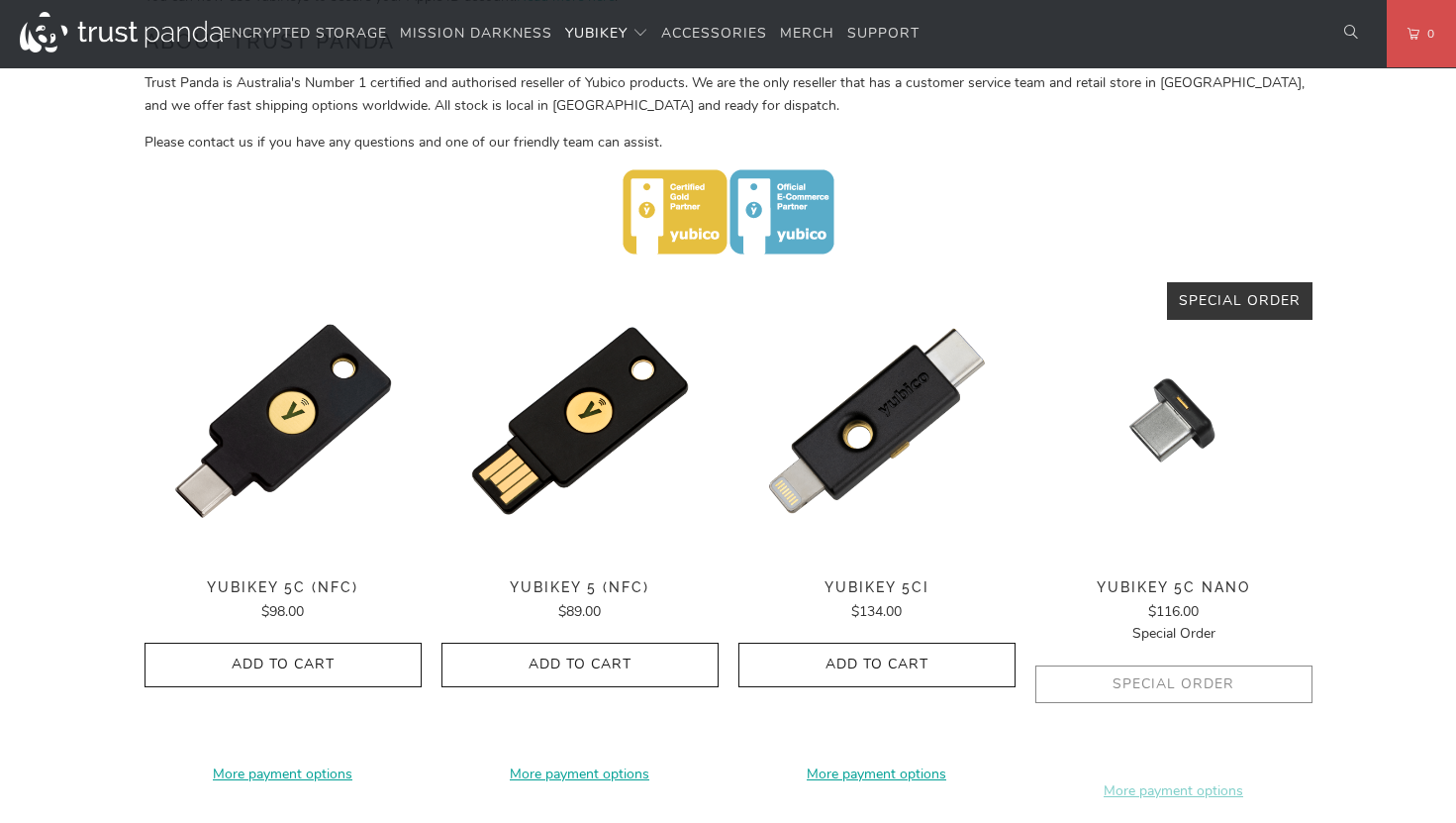 click on "YubiKey 5Ci" at bounding box center (877, 587) 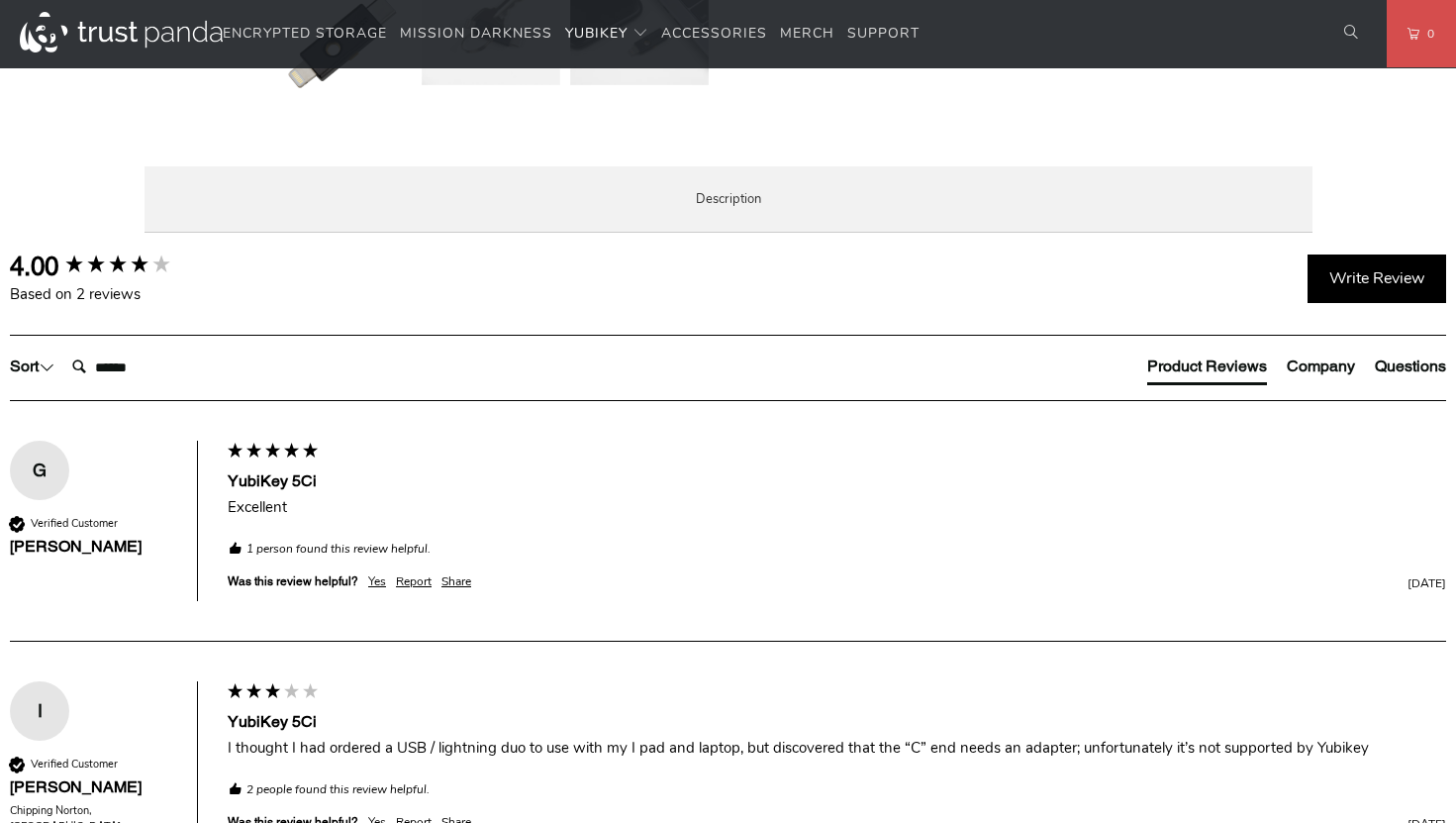 scroll, scrollTop: 971, scrollLeft: 0, axis: vertical 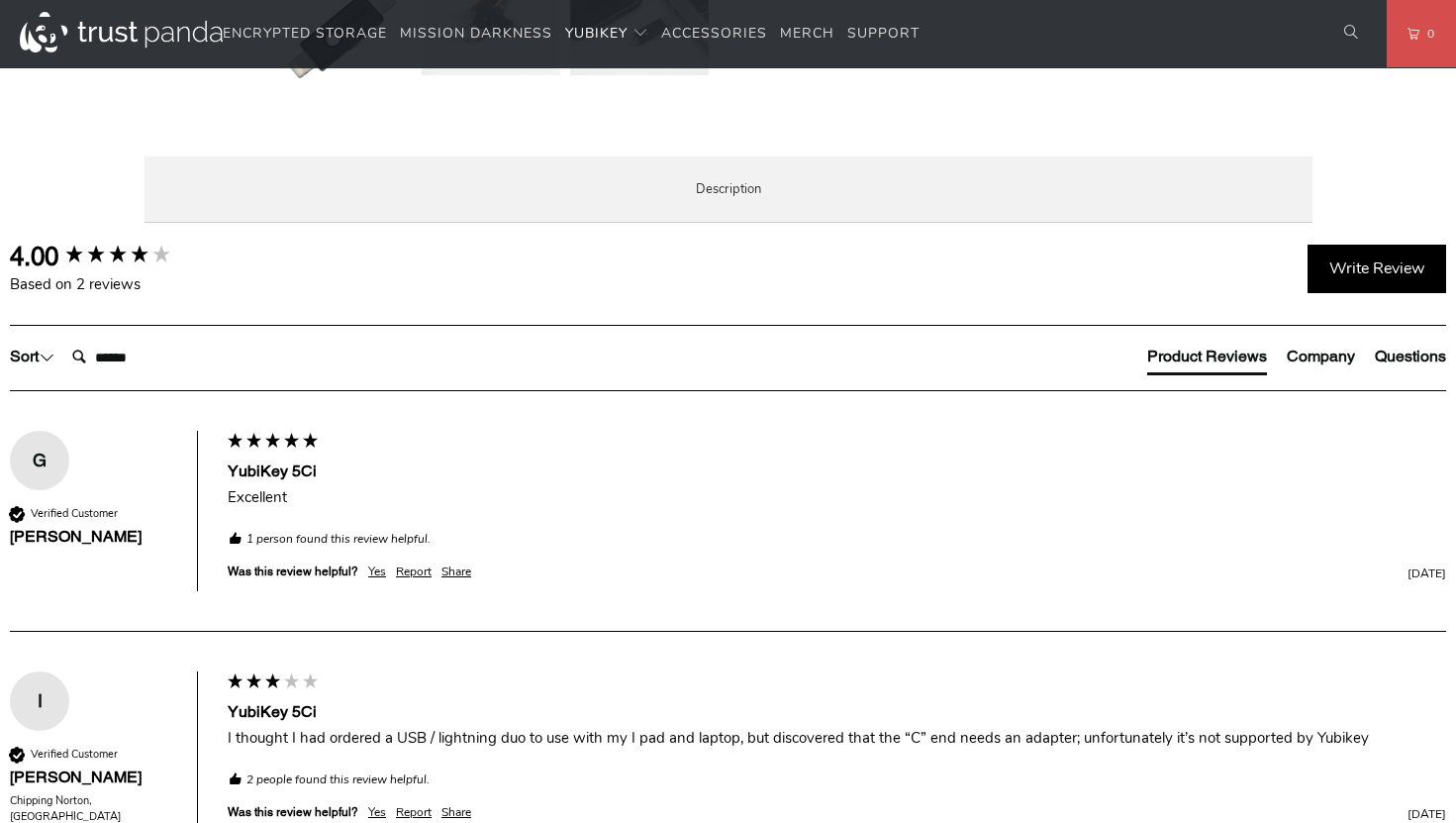 click on "Simply insert either connector to the device of your choice and experience YubiKey authentication that’s four times faster than typing in a One Time Passcode. Register only once on any iOS device and get recognised on any other Apple device of your choice. And no battery or network connectivity required, so the YubiKey 5Ci is always on and accessible for authentication. The  YubiKey 5Ci  also delivers secure login to  Apple ID , macOS, Android, Windows, ChromeOS and much more. Secure your login and protect your account with hundreds of services like Gmail, Facebook, Skype, Microsoft 365, Outlook, LastPass and more." at bounding box center (0, 0) 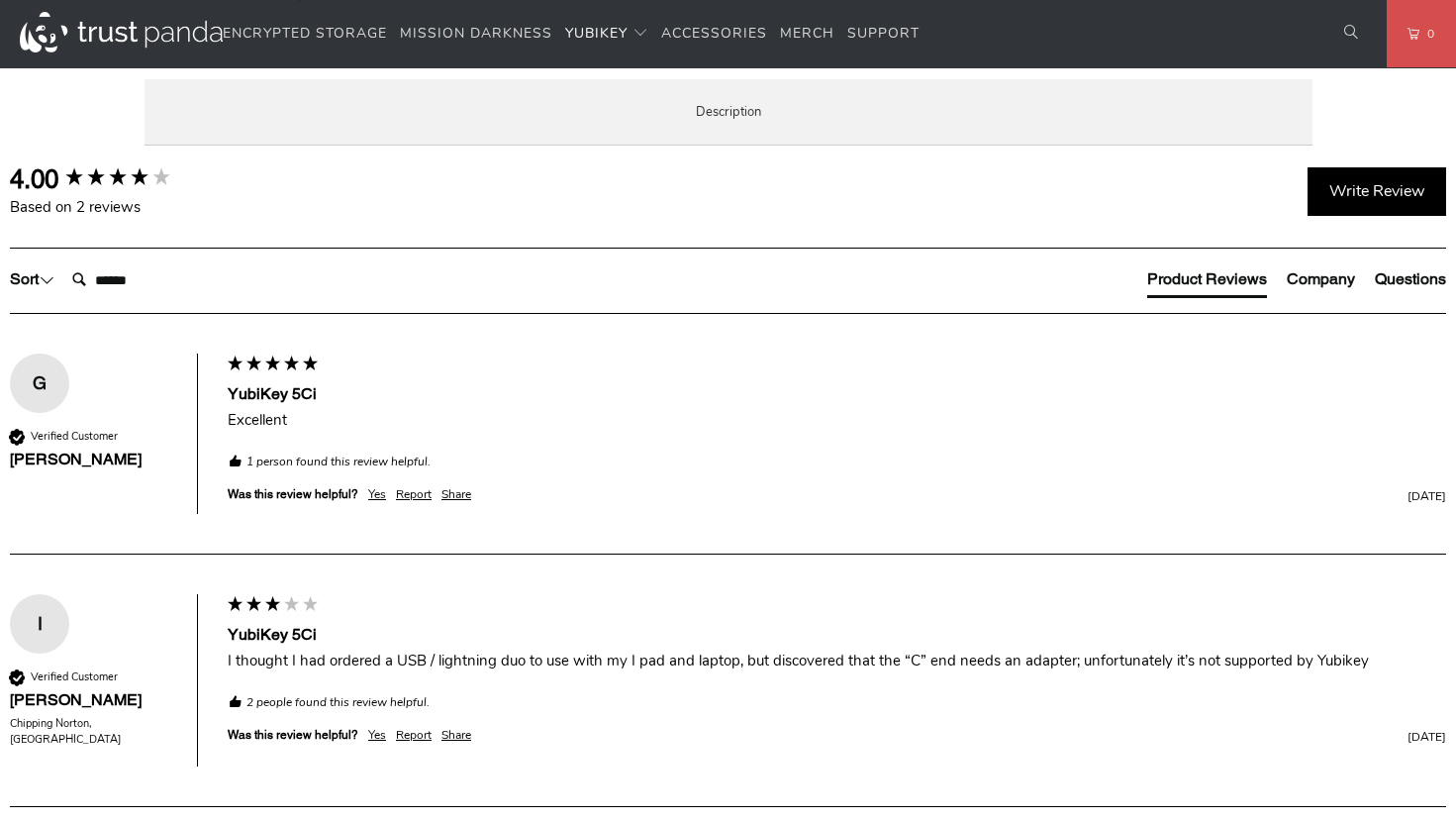 scroll, scrollTop: 1084, scrollLeft: 0, axis: vertical 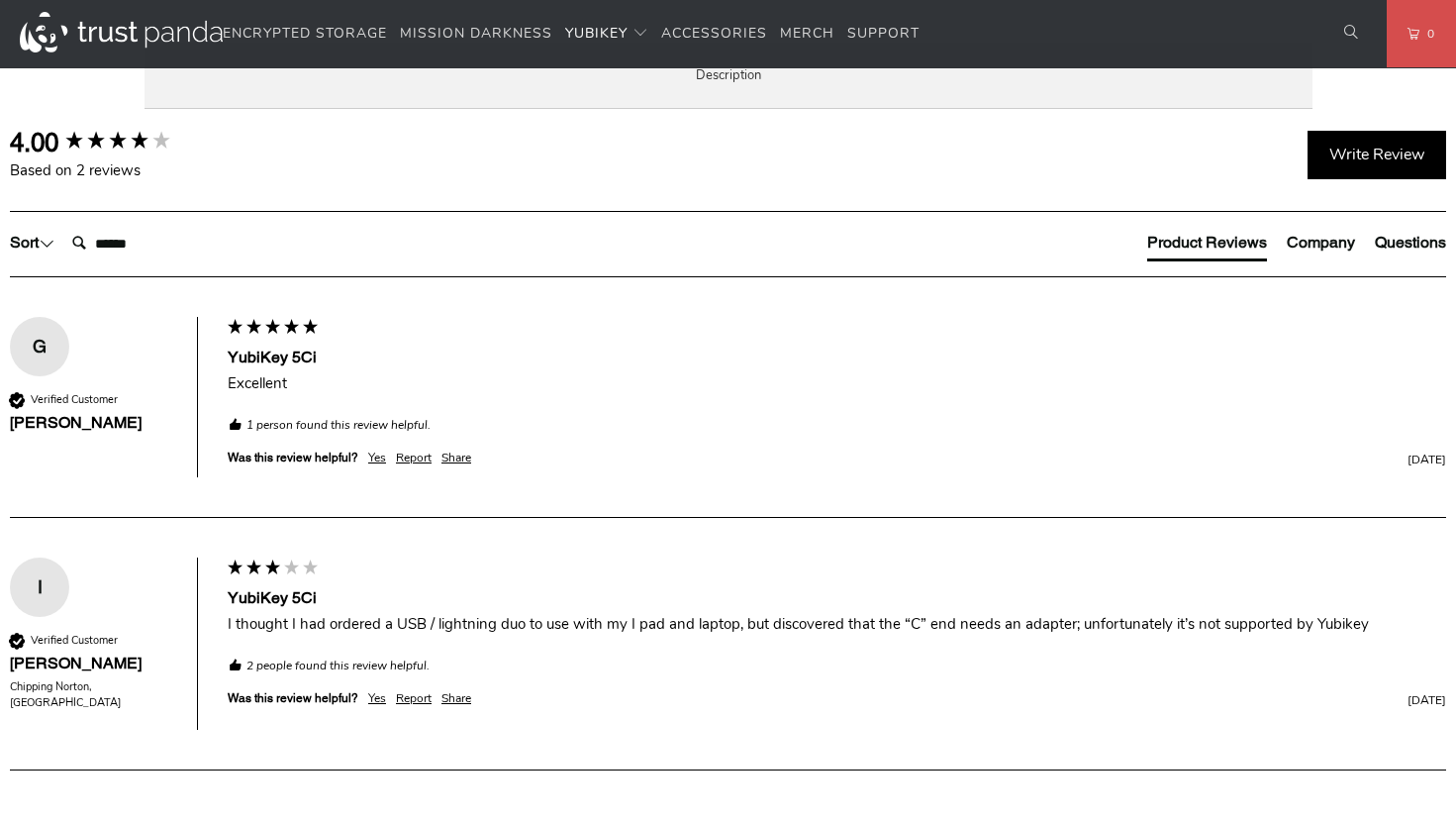 click on "As of 24 January 2023, you can even secure your  Apple ID account . Protect your online accounts from phishing and account takeovers. A YubiKey makes it extremely difficult to gain access or steal your most important files, pictures, emails, and financial information. Register easily with hundreds of services. Once registered, each service will simply request you to insert and tap your YubiKey to gain access during login. Simple, convenient, and secure. Use the same asymmetric cryptography and strong security used by individuals at 9 of the top 10 technology companies. Yubico pioneered the creation of the FIDO U2F and FIDO2 authentication protocols along with Google and Microsoft. Using the YubiKey, companies have seen zero successful phishing attempts. The  YubiKey 5Ci YubiKey 5Ci  is the first of its kind." at bounding box center [0, 0] 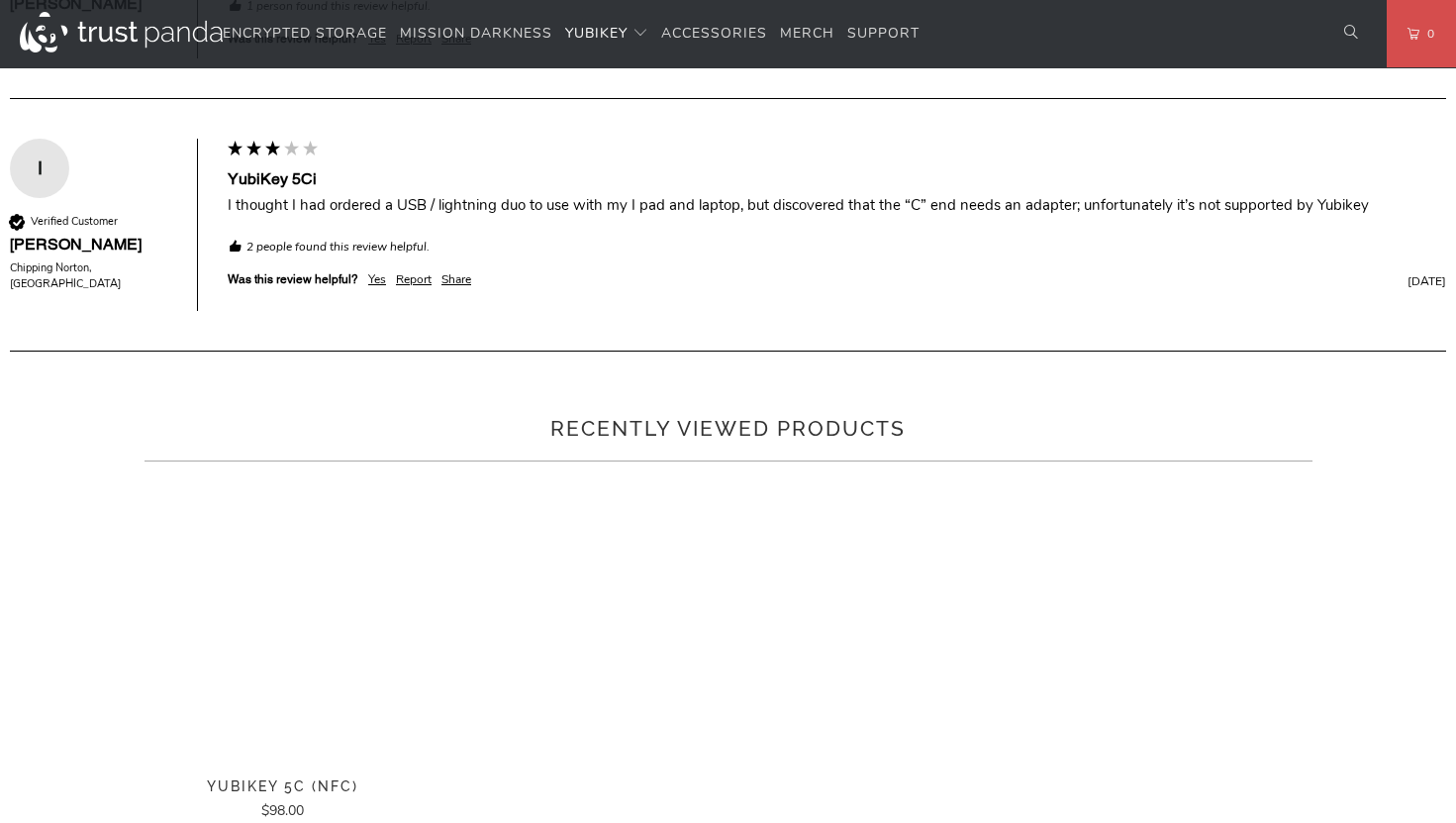 scroll, scrollTop: 1524, scrollLeft: 0, axis: vertical 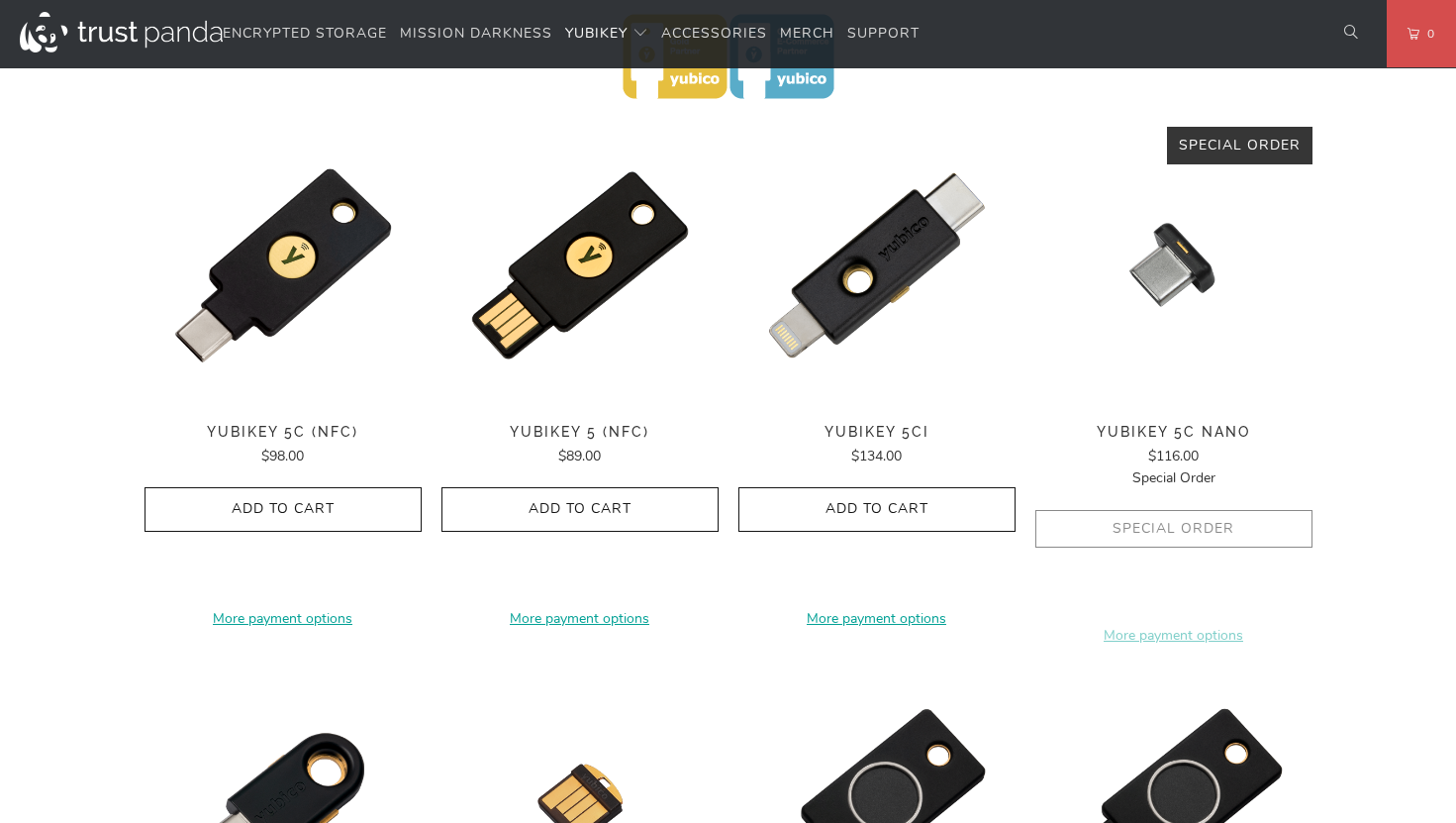 click 